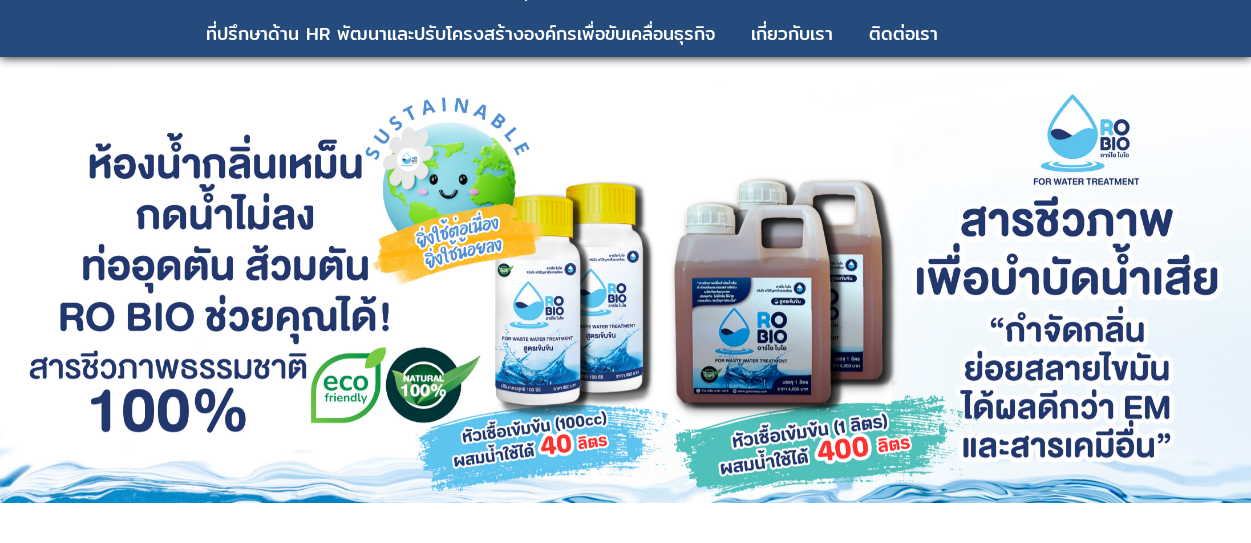 scroll, scrollTop: 100, scrollLeft: 0, axis: vertical 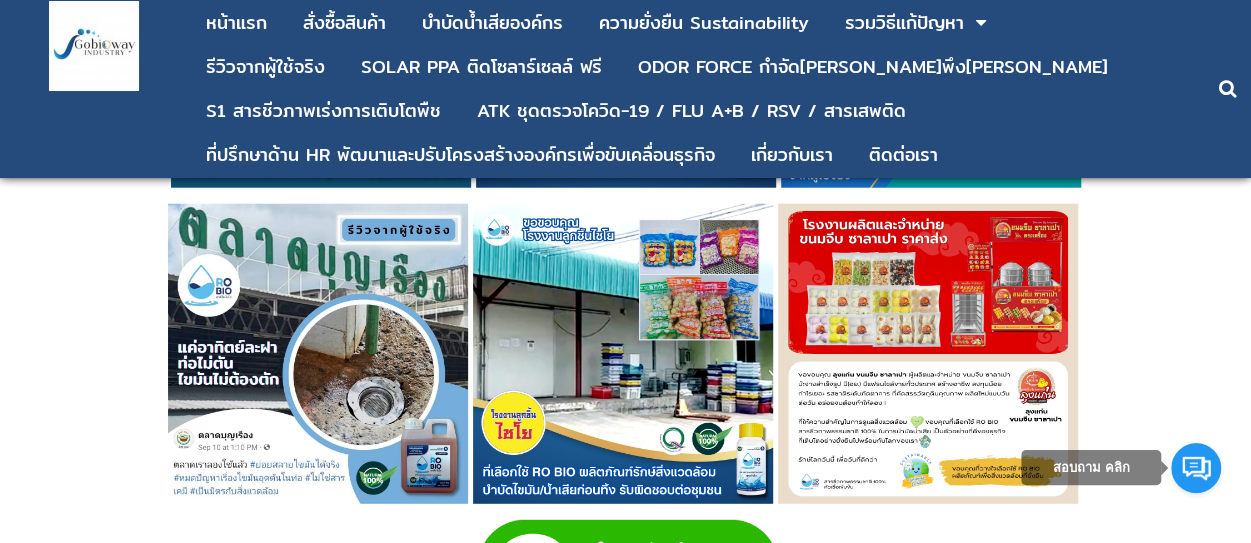 click at bounding box center [318, 354] 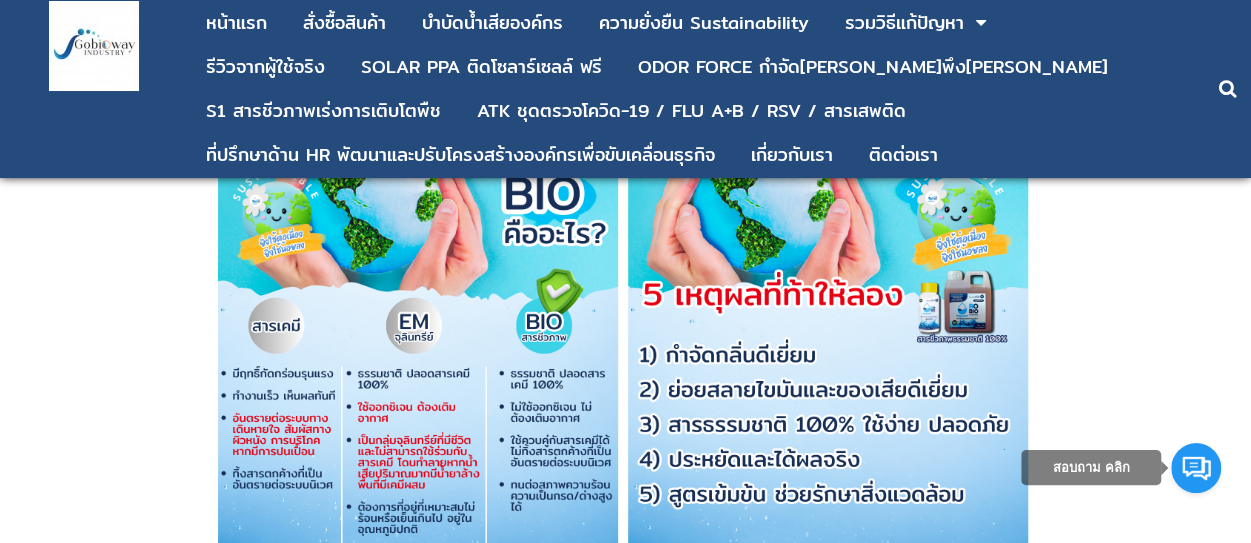 scroll, scrollTop: 2800, scrollLeft: 0, axis: vertical 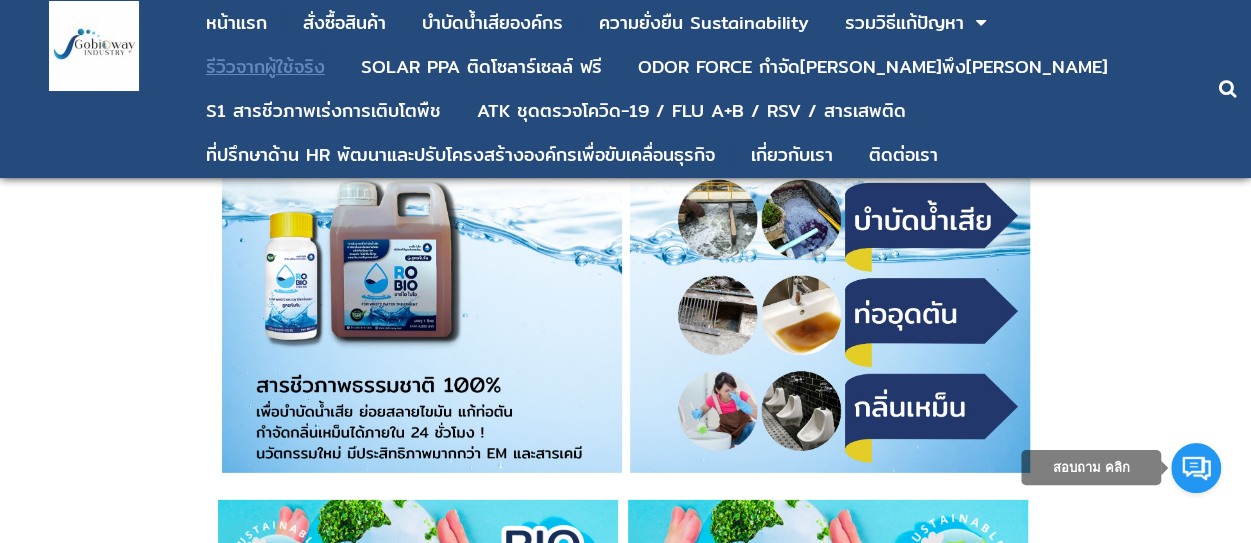click on "รีวิวจากผู้ใช้จริง" at bounding box center (265, 67) 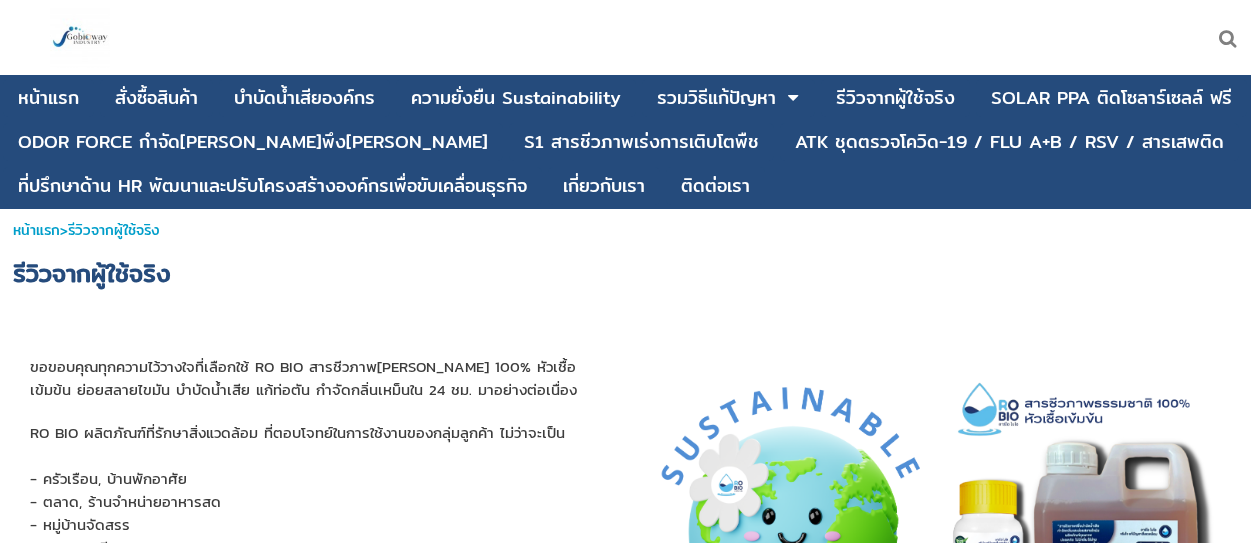 scroll, scrollTop: 163, scrollLeft: 0, axis: vertical 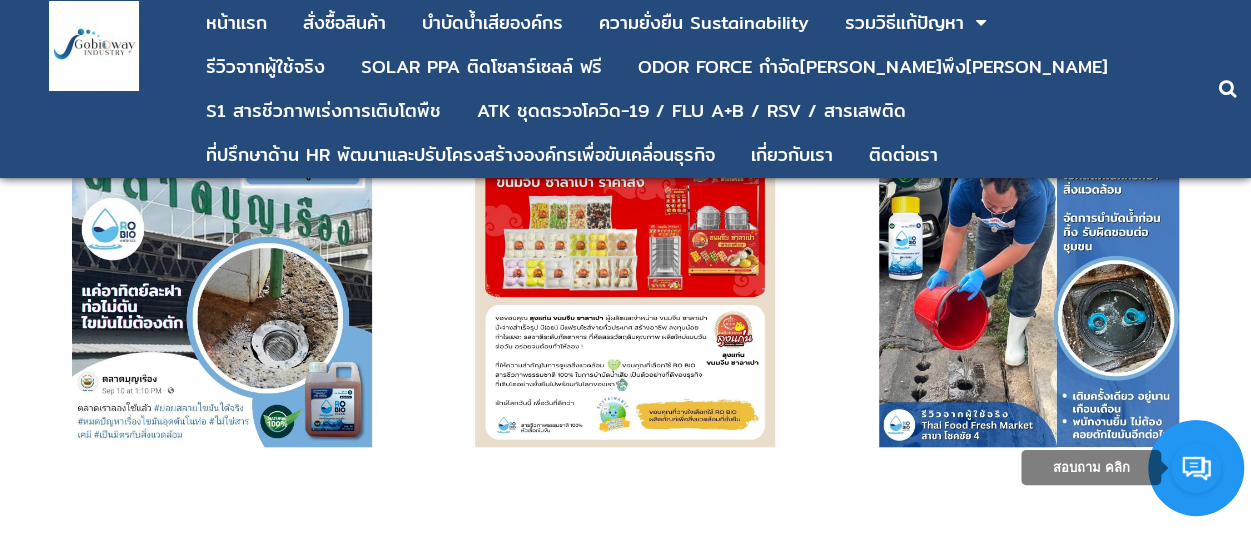 click at bounding box center (1029, 297) 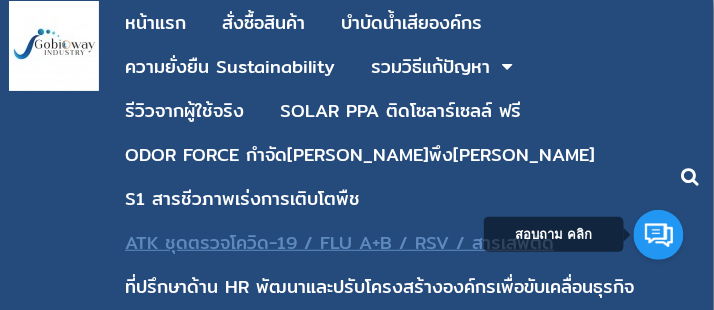 scroll, scrollTop: 2646, scrollLeft: 0, axis: vertical 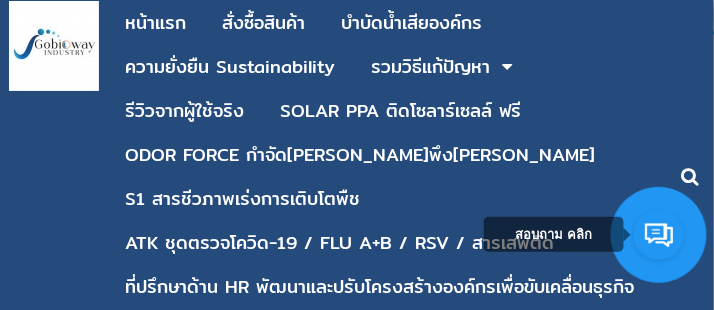 click at bounding box center [690, 176] 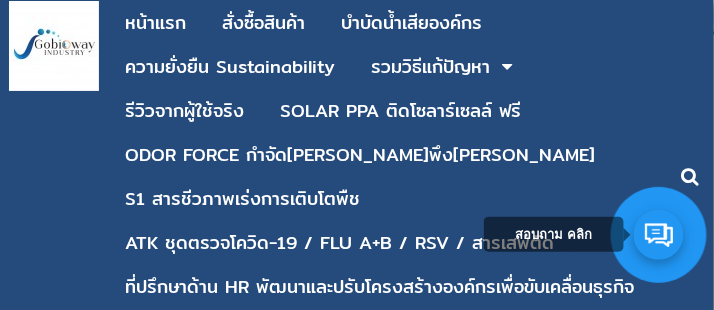 click at bounding box center [659, 235] 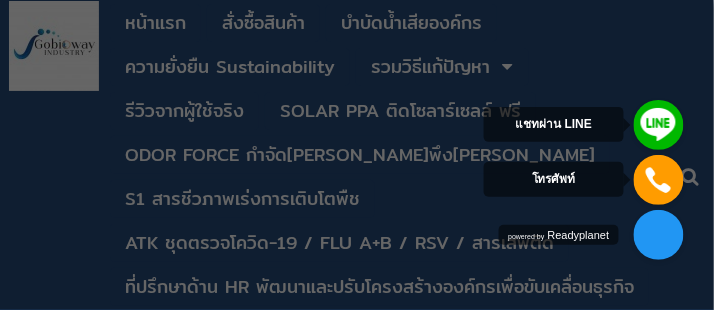 scroll, scrollTop: 457, scrollLeft: 0, axis: vertical 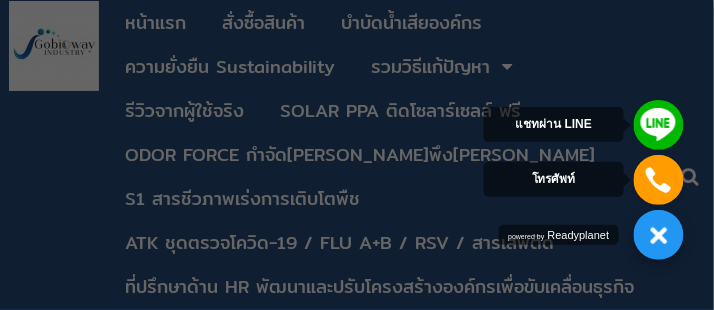 click at bounding box center [659, 235] 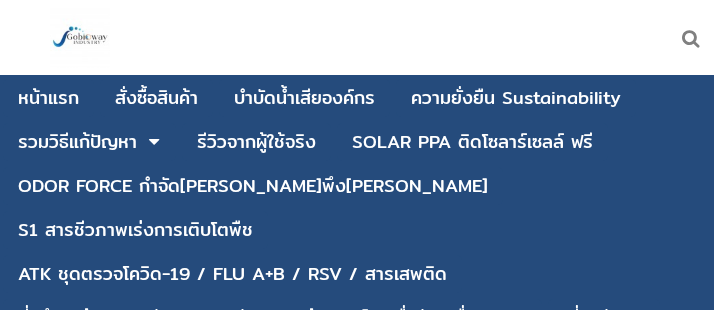 scroll, scrollTop: 0, scrollLeft: 0, axis: both 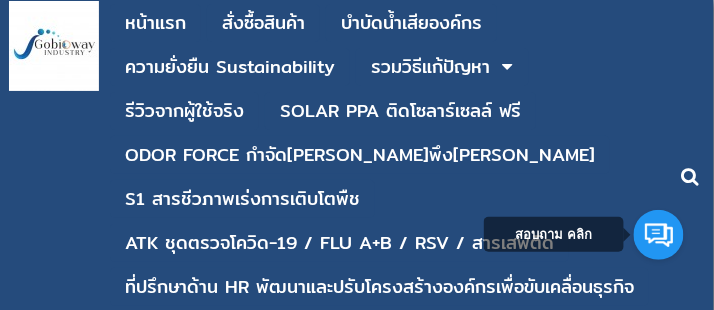 click at bounding box center [690, 176] 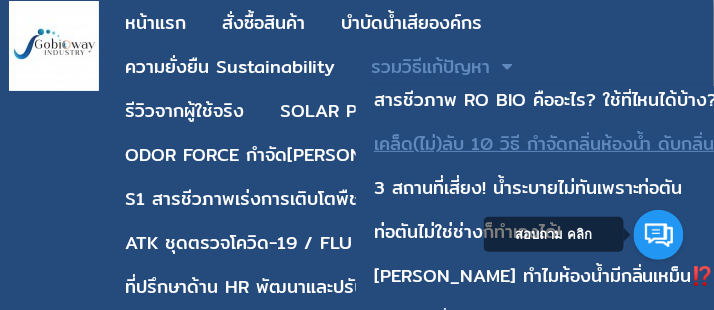scroll, scrollTop: 857, scrollLeft: 0, axis: vertical 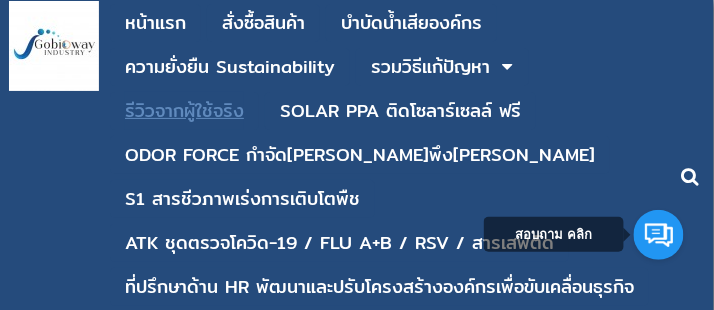 click on "รีวิวจากผู้ใช้จริง" at bounding box center [184, 111] 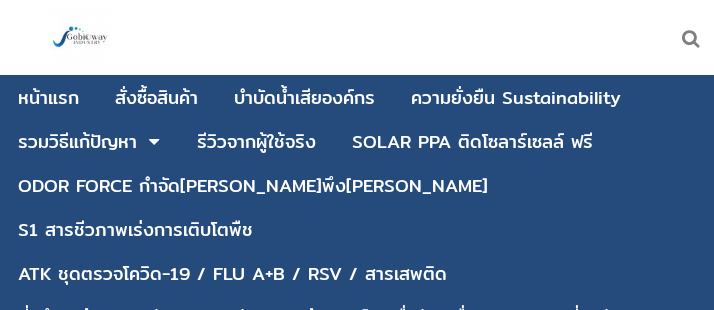 scroll, scrollTop: 0, scrollLeft: 0, axis: both 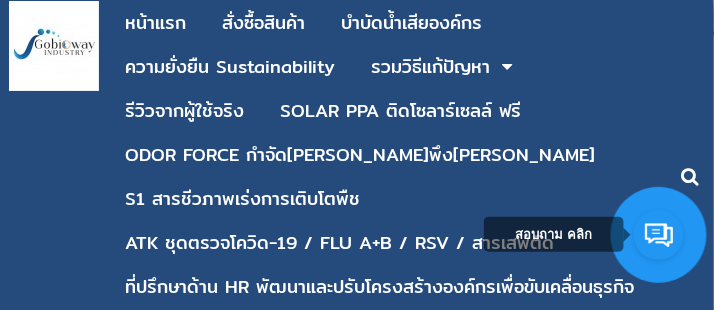 click on "สอบถาม คลิก" at bounding box center (554, 234) 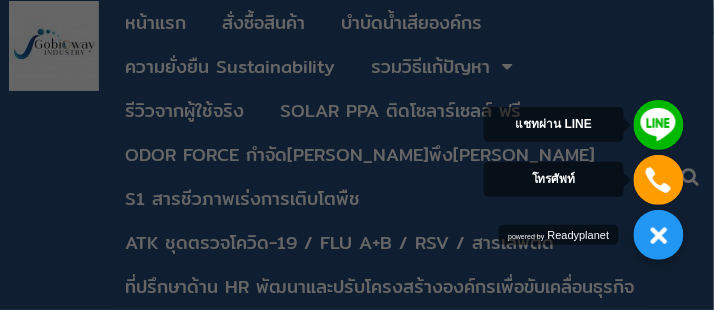 click at bounding box center (659, 235) 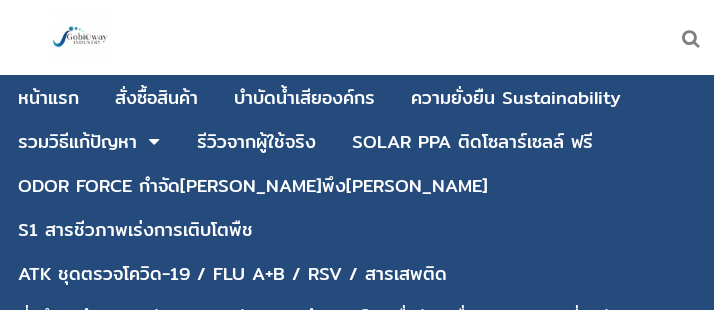 scroll, scrollTop: 0, scrollLeft: 0, axis: both 